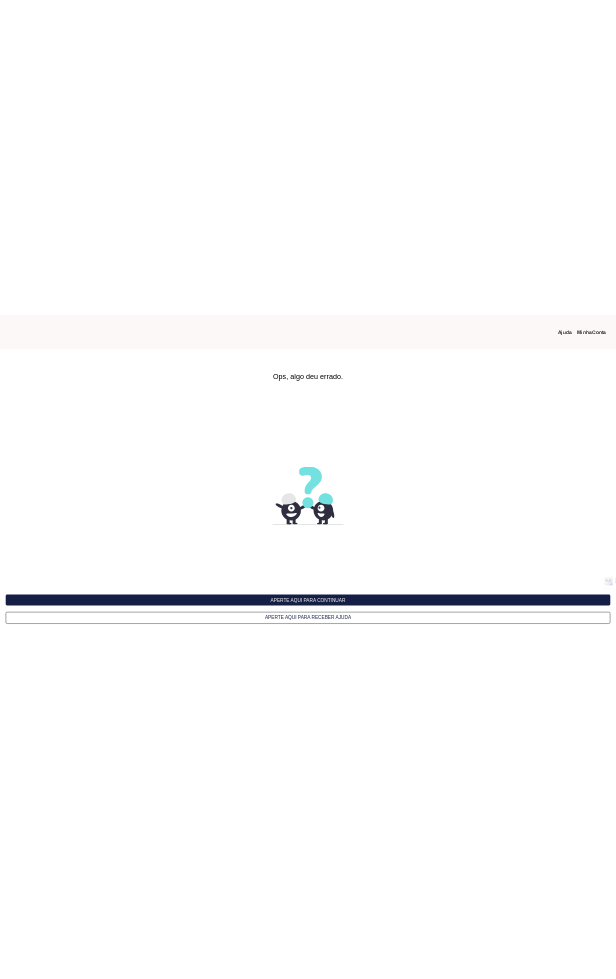scroll, scrollTop: 0, scrollLeft: 0, axis: both 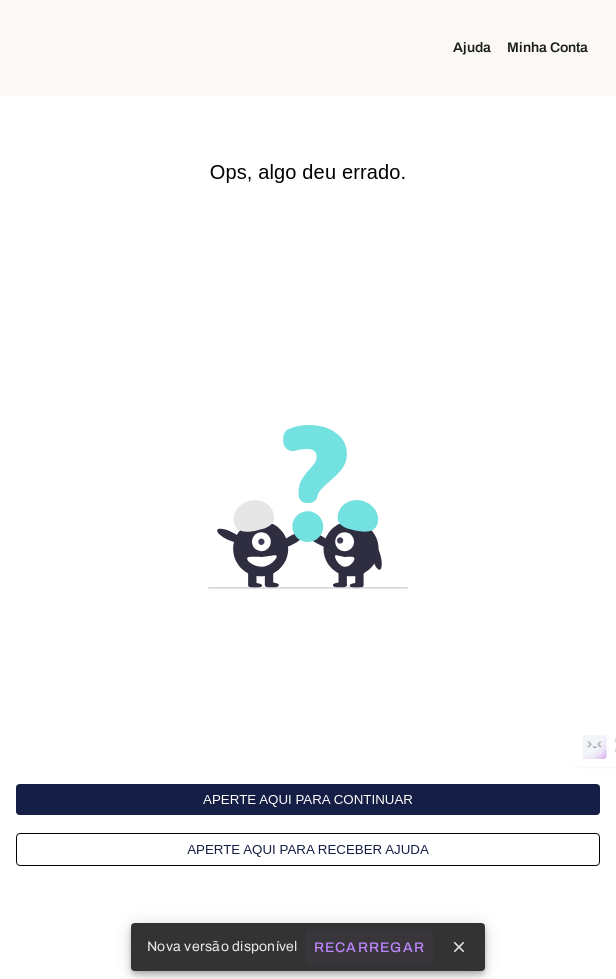click on "Recarregar" at bounding box center (370, 947) 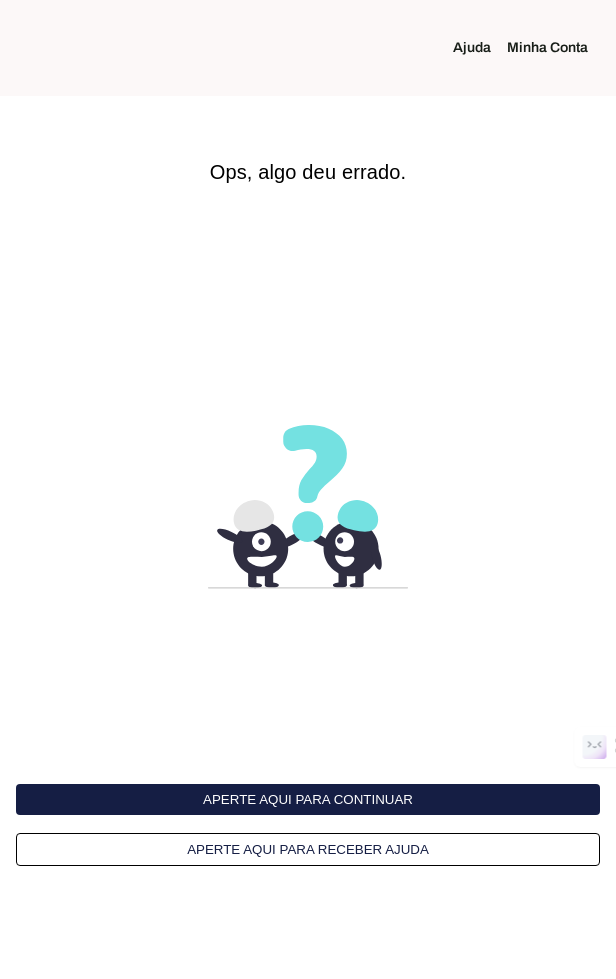 scroll, scrollTop: 0, scrollLeft: 0, axis: both 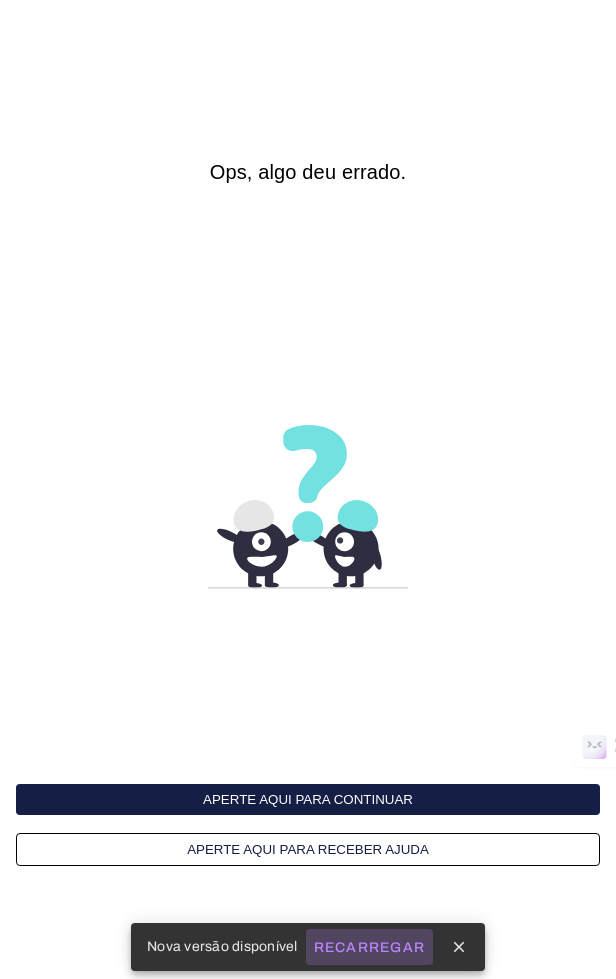 click on "Recarregar" at bounding box center [370, 947] 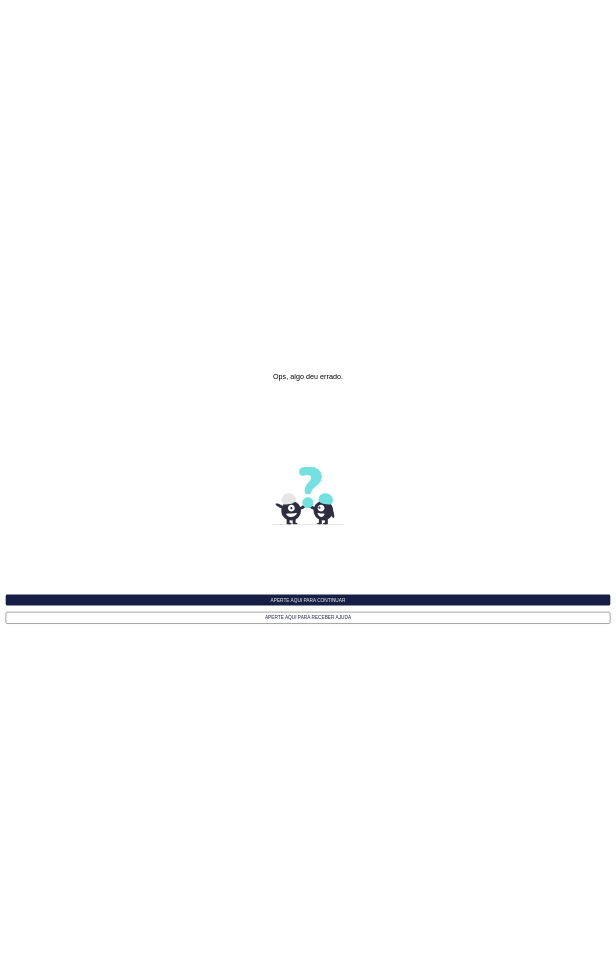 scroll, scrollTop: 0, scrollLeft: 0, axis: both 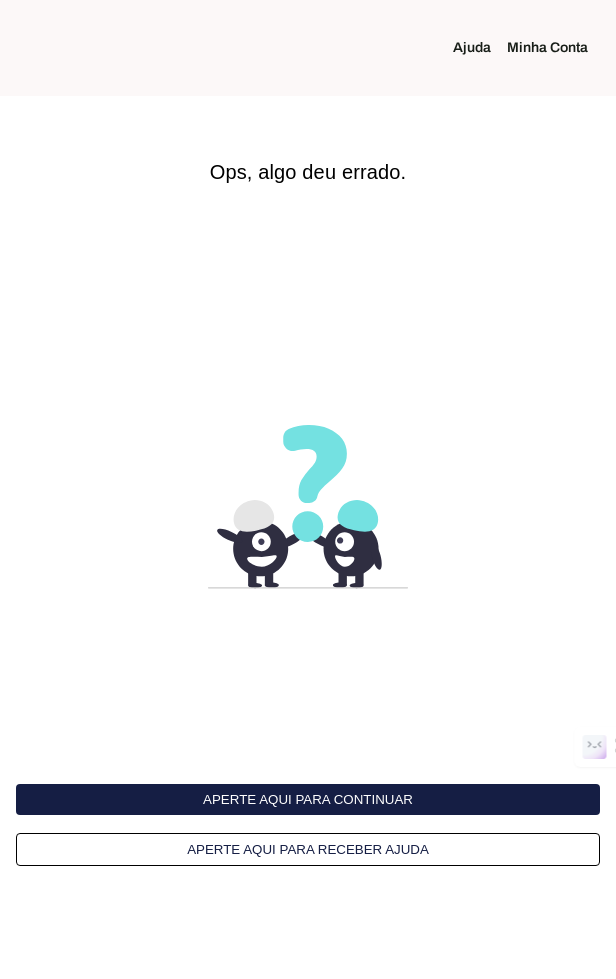 click on "Minha Conta" 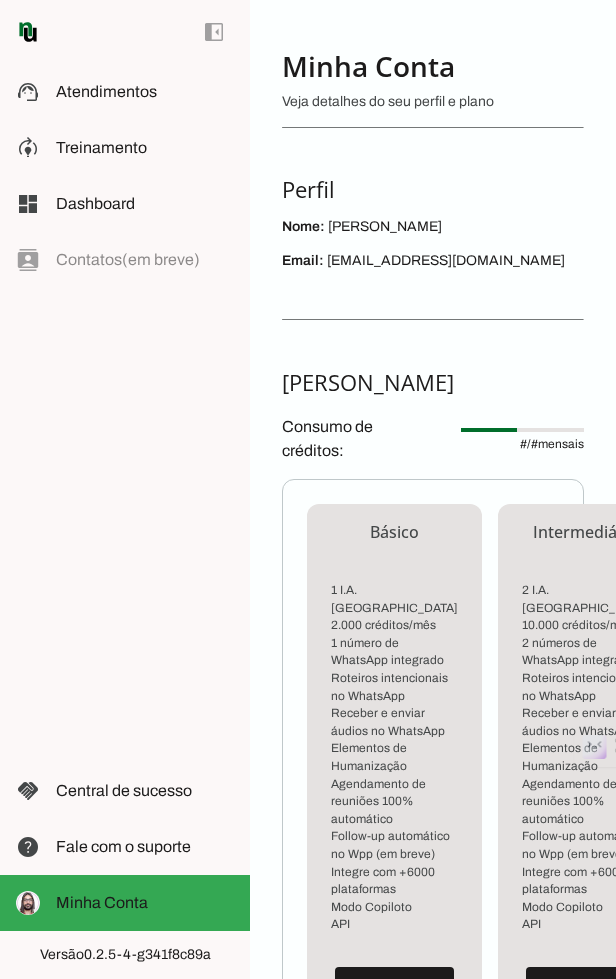 scroll, scrollTop: 0, scrollLeft: 0, axis: both 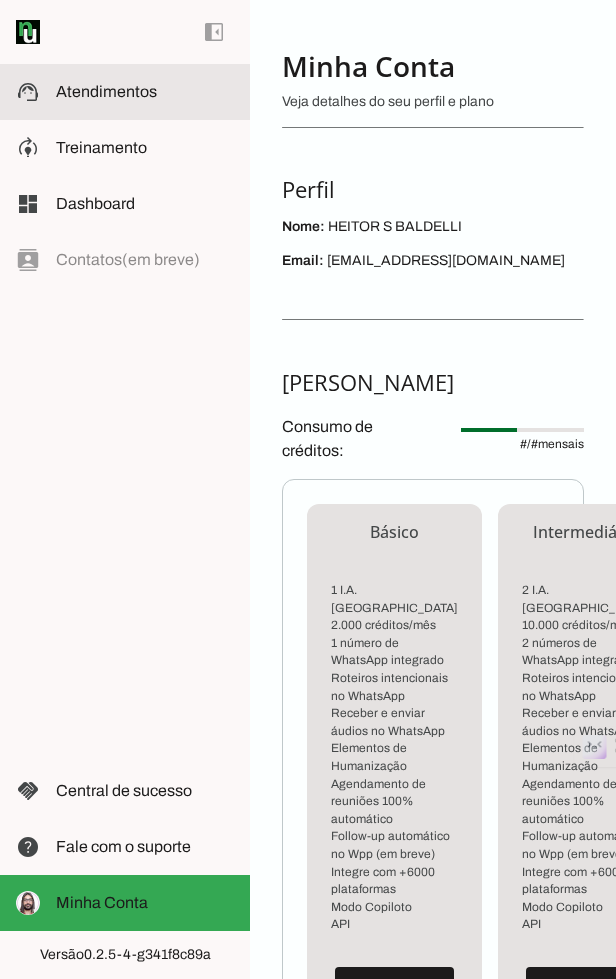 click at bounding box center (145, 92) 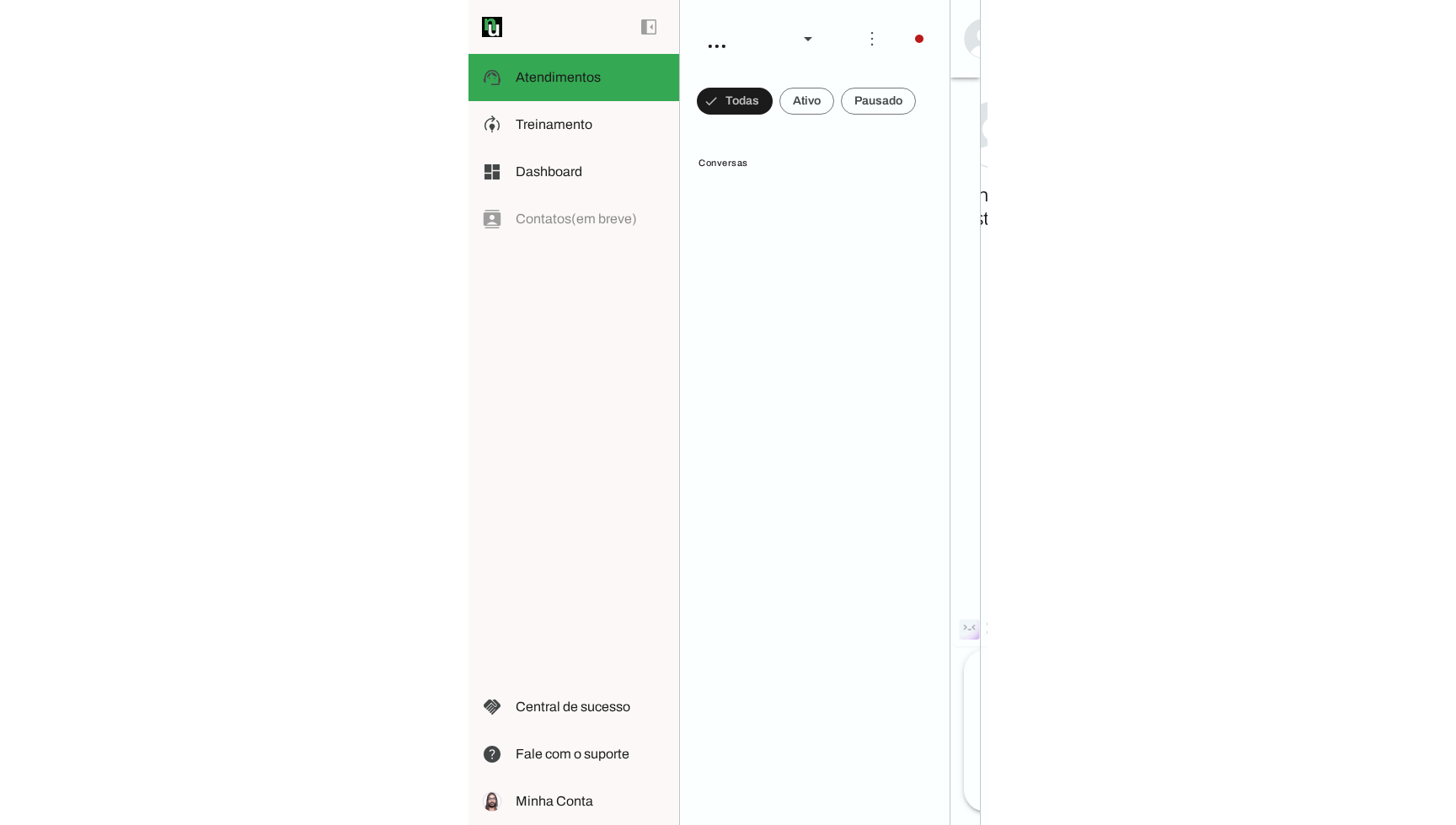 scroll, scrollTop: 12637, scrollLeft: 0, axis: vertical 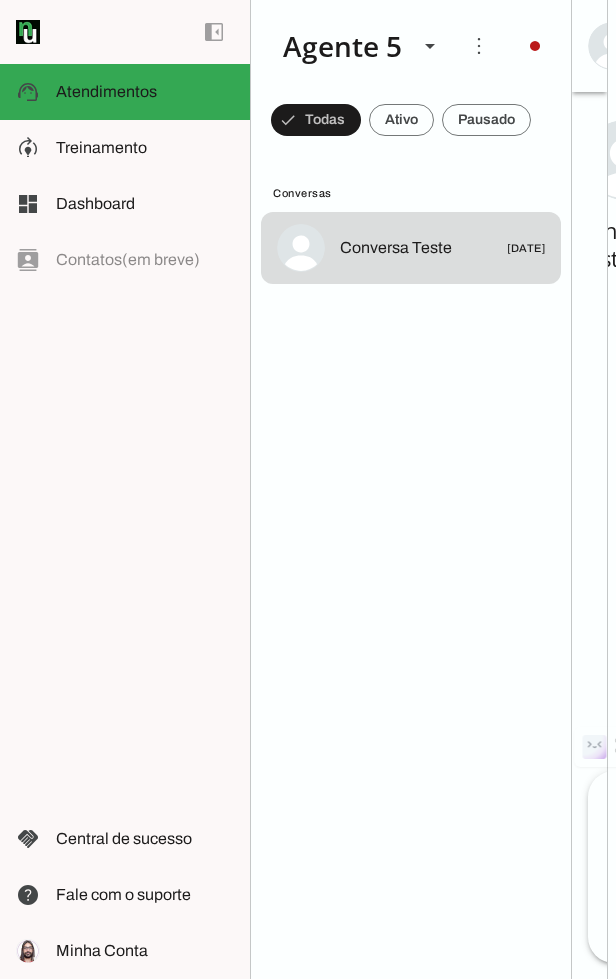 click 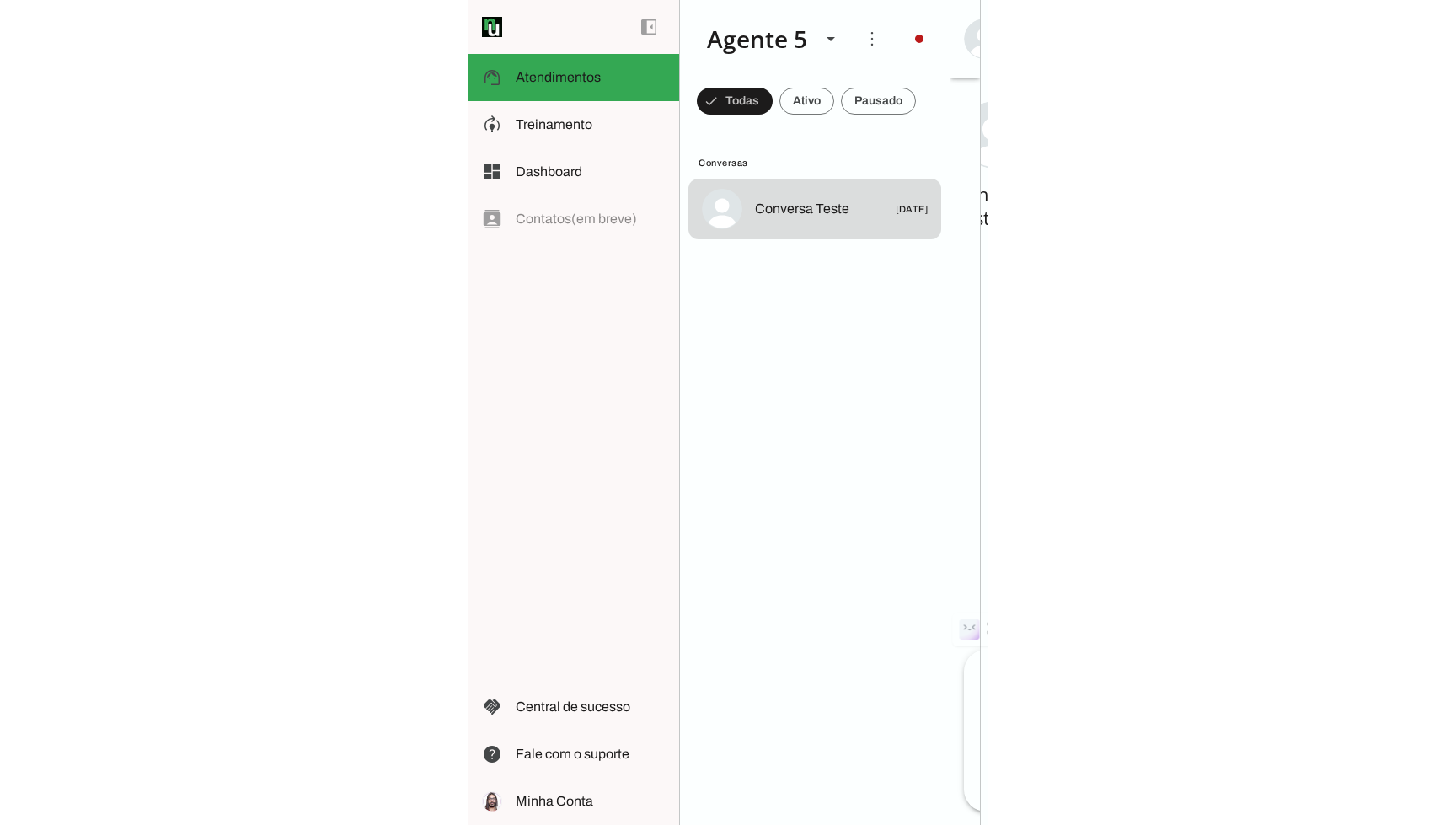 scroll, scrollTop: 29, scrollLeft: 0, axis: vertical 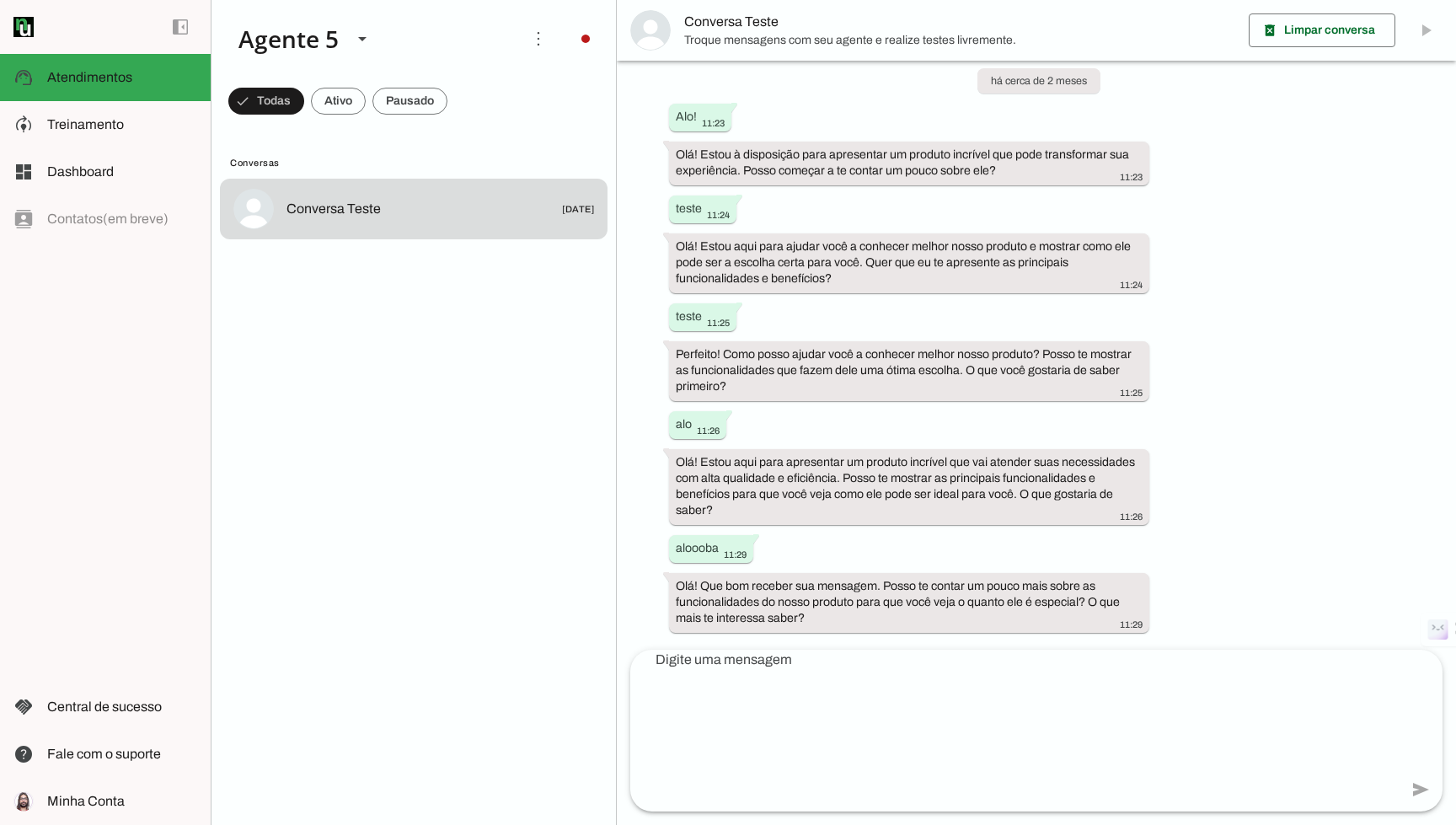 click 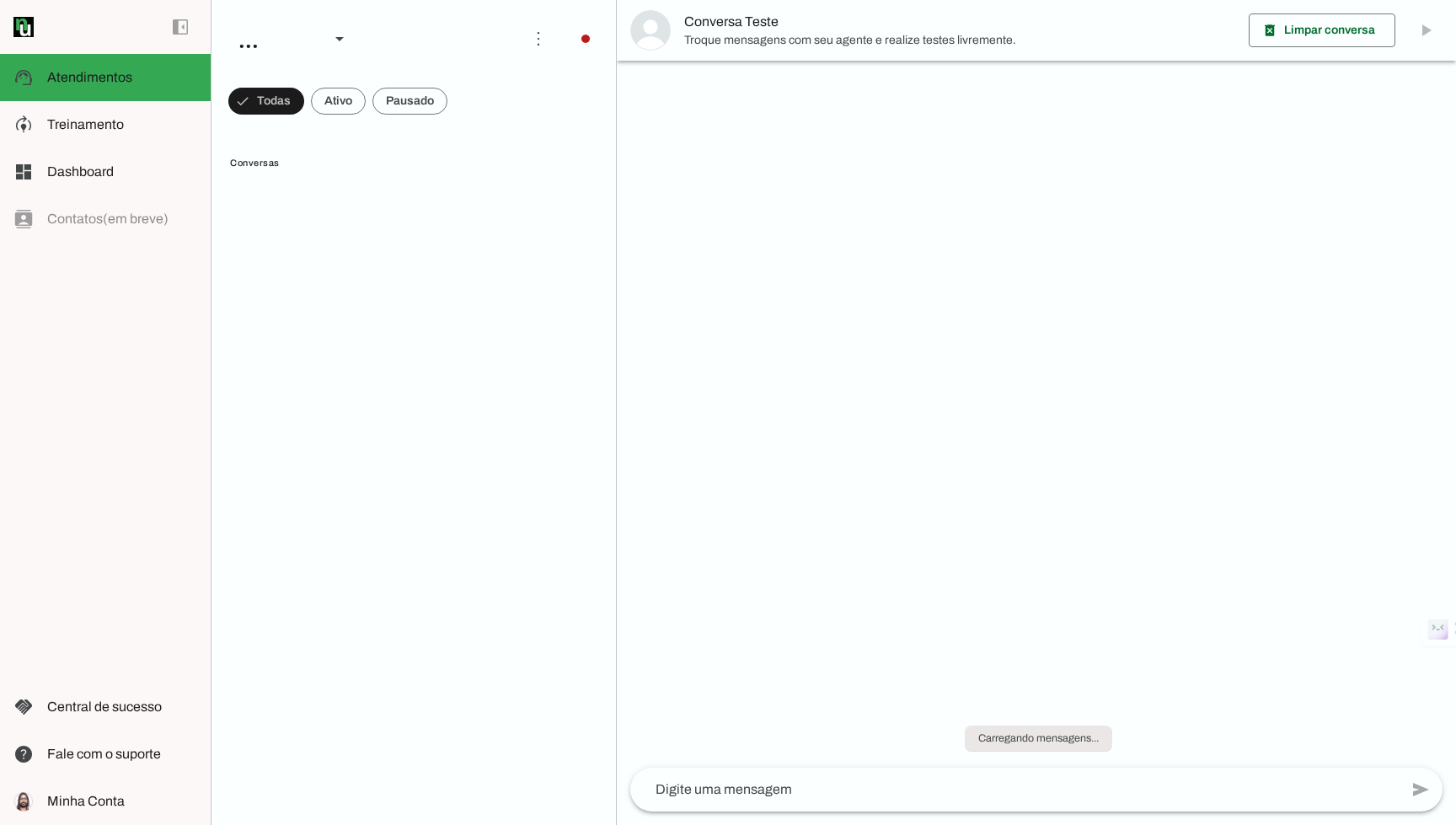 scroll, scrollTop: 0, scrollLeft: 0, axis: both 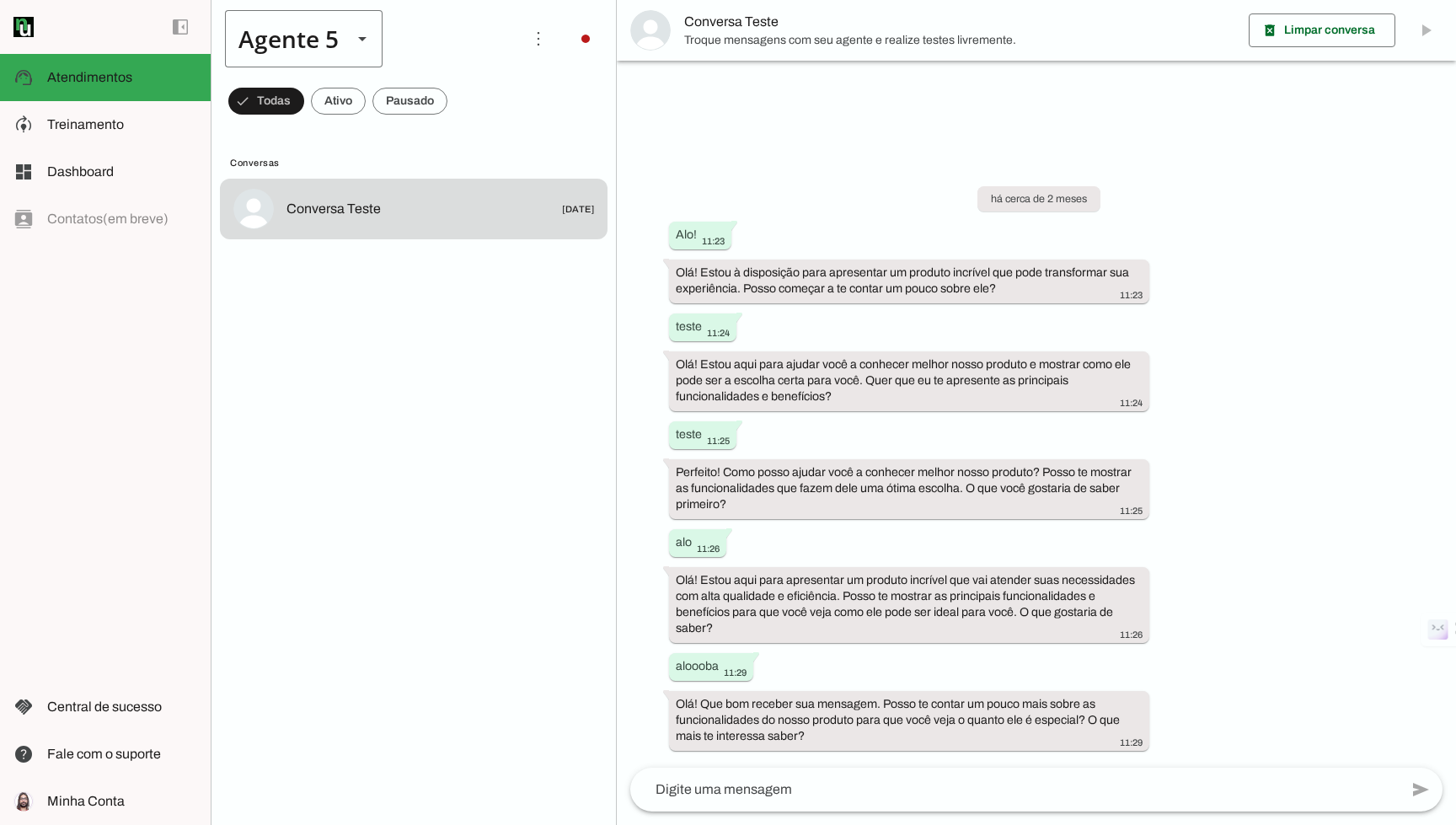click on "Agente 5" at bounding box center (281, 39) 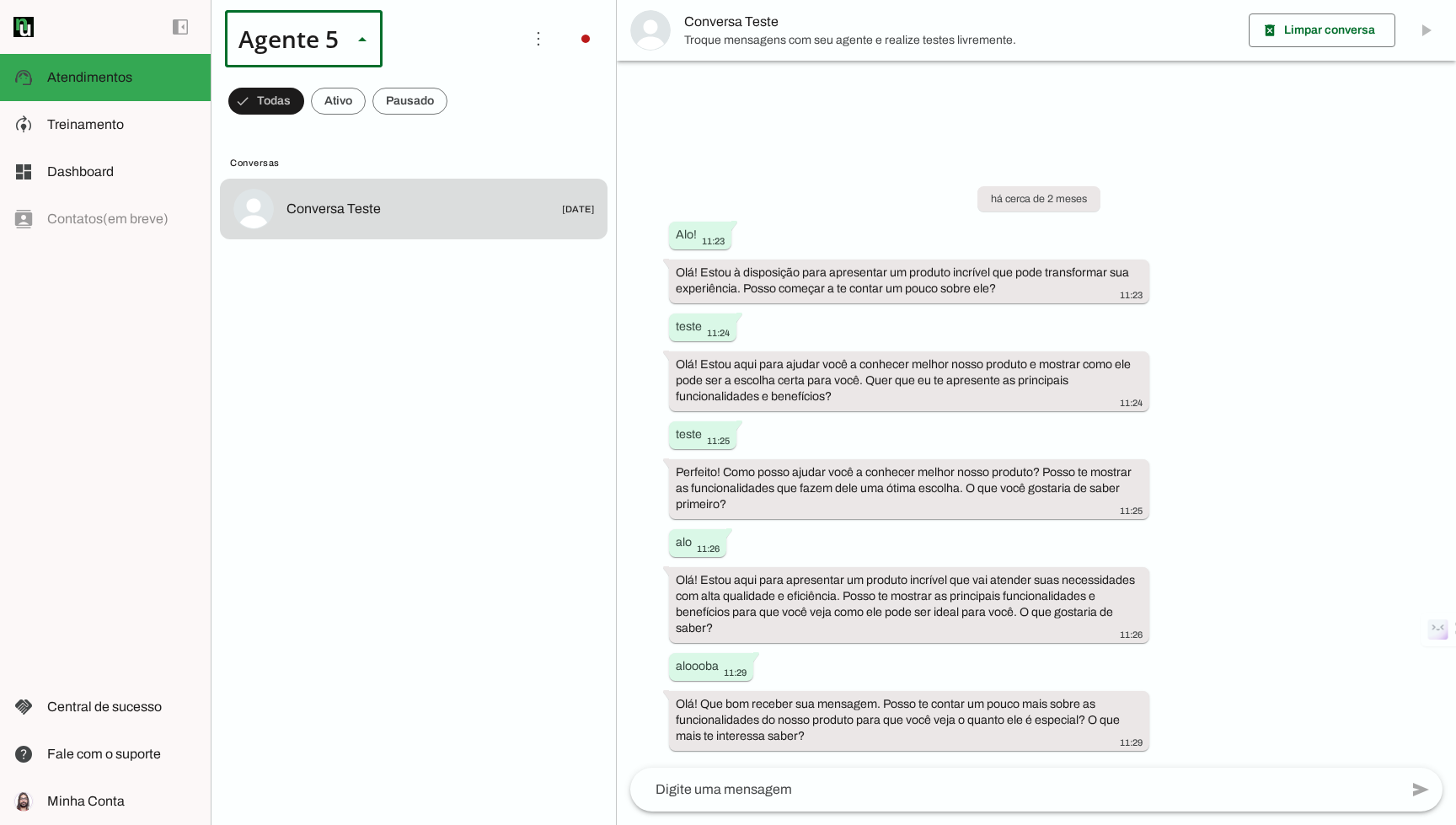 click at bounding box center (528, 108) 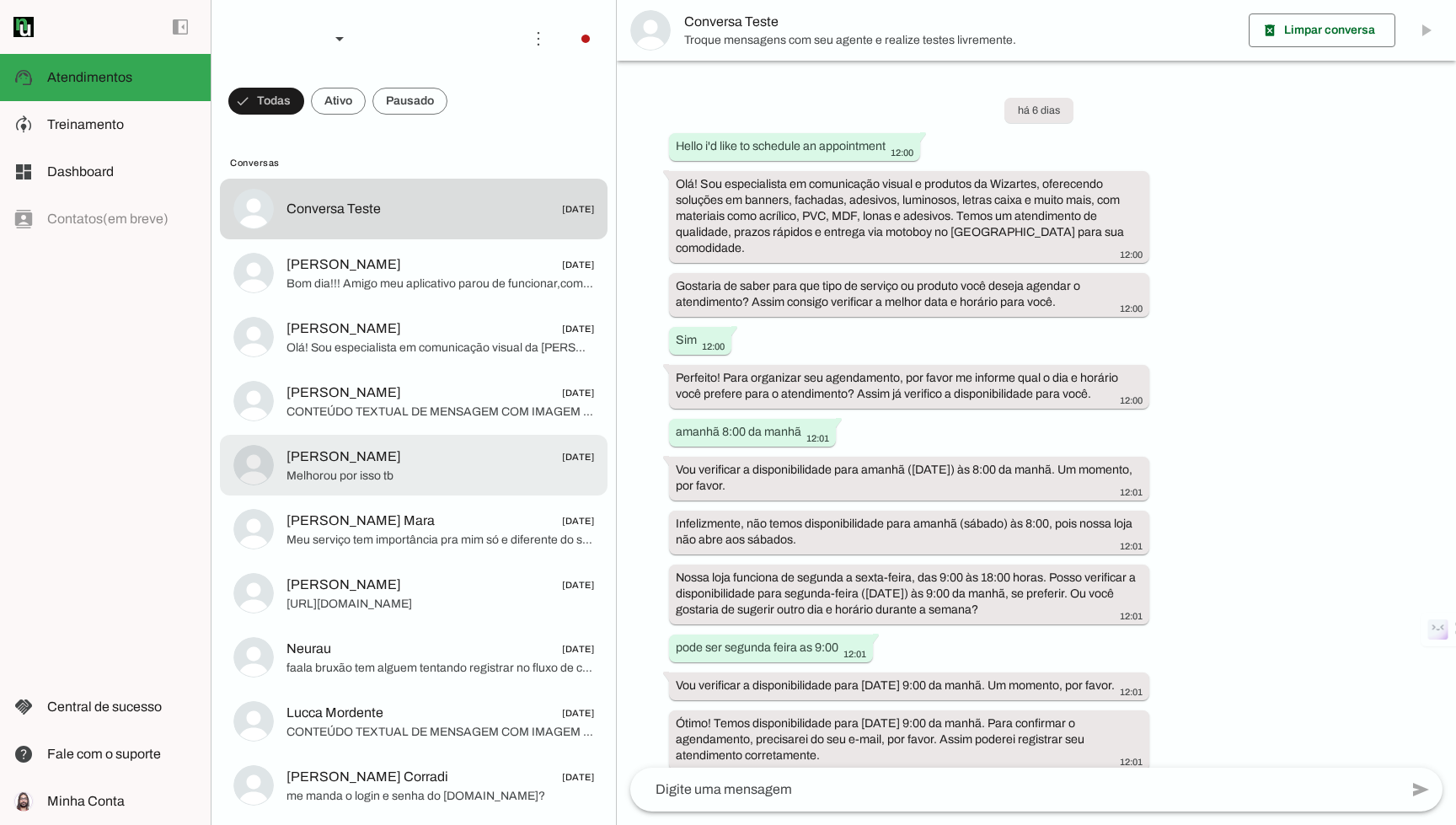 scroll, scrollTop: 321, scrollLeft: 0, axis: vertical 